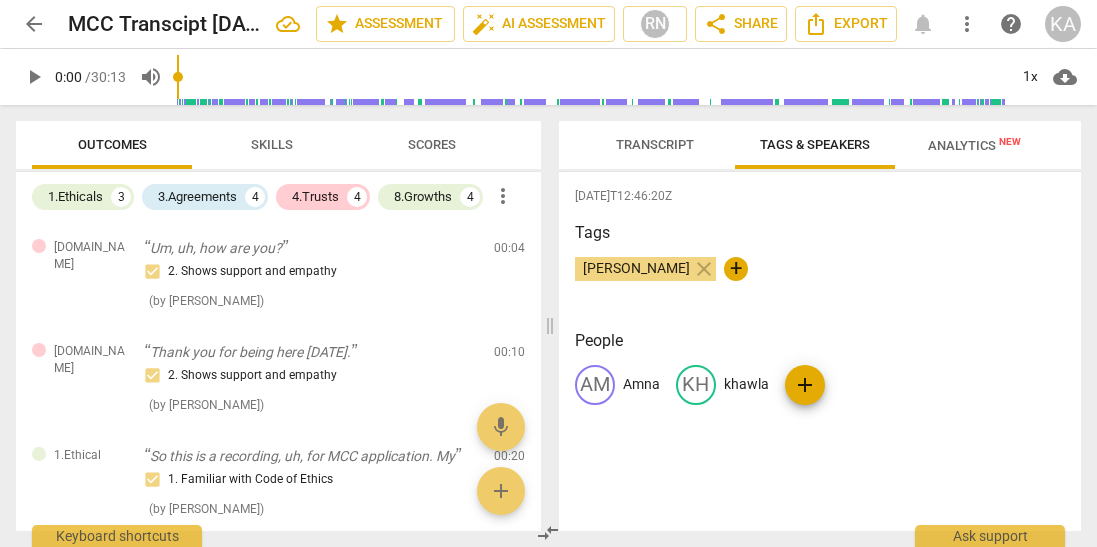 scroll, scrollTop: 0, scrollLeft: 0, axis: both 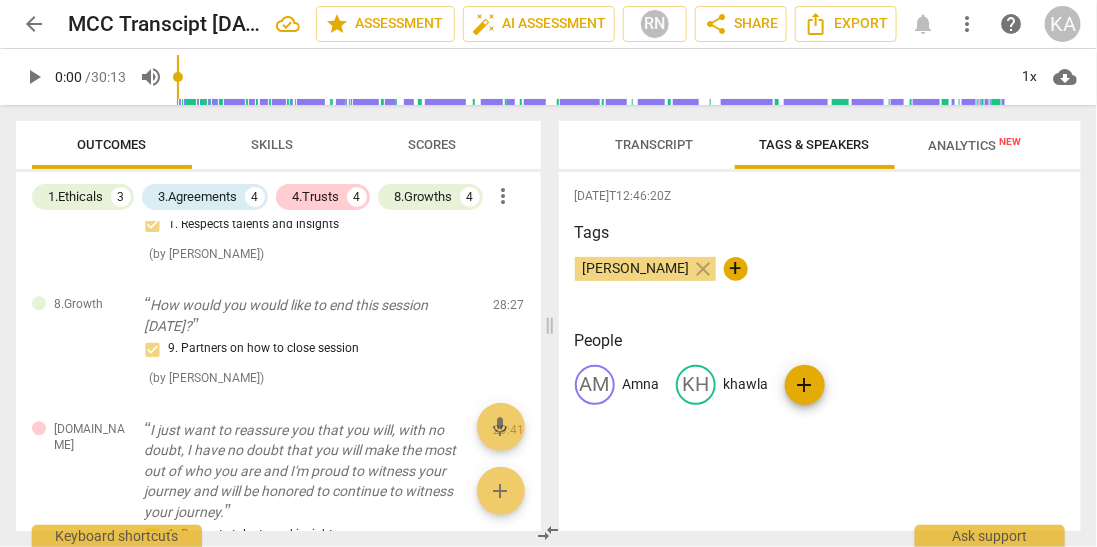 click on "arrow_back" at bounding box center [34, 24] 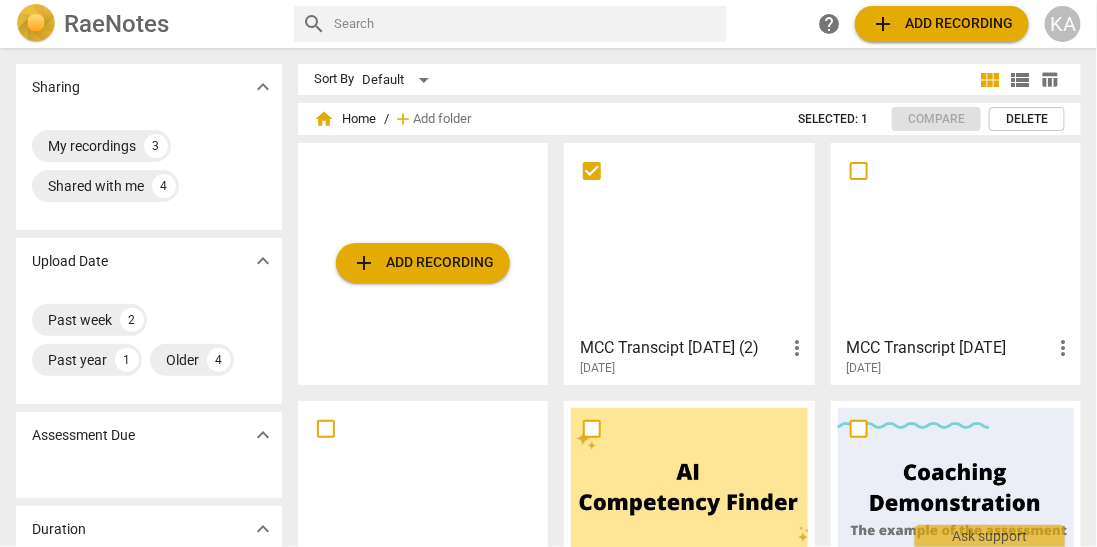 click at bounding box center (956, 238) 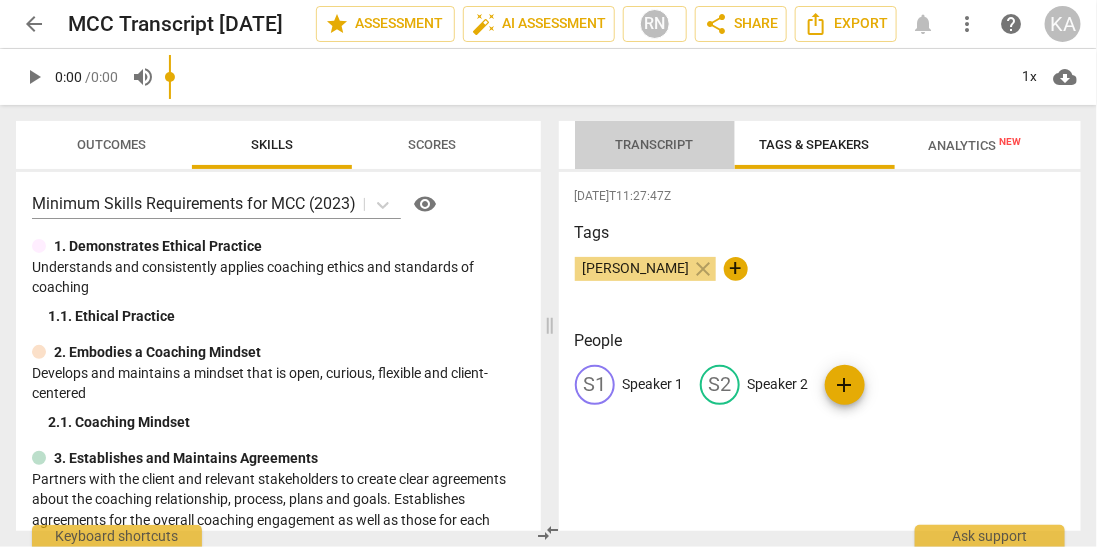 click on "Transcript" at bounding box center [655, 145] 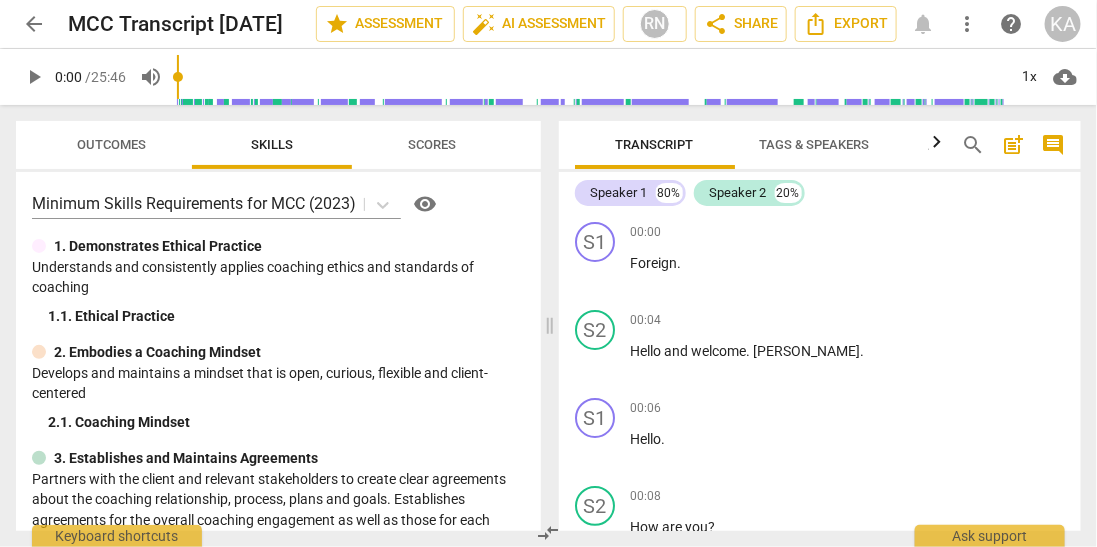 click on "Tags & Speakers" at bounding box center [815, 144] 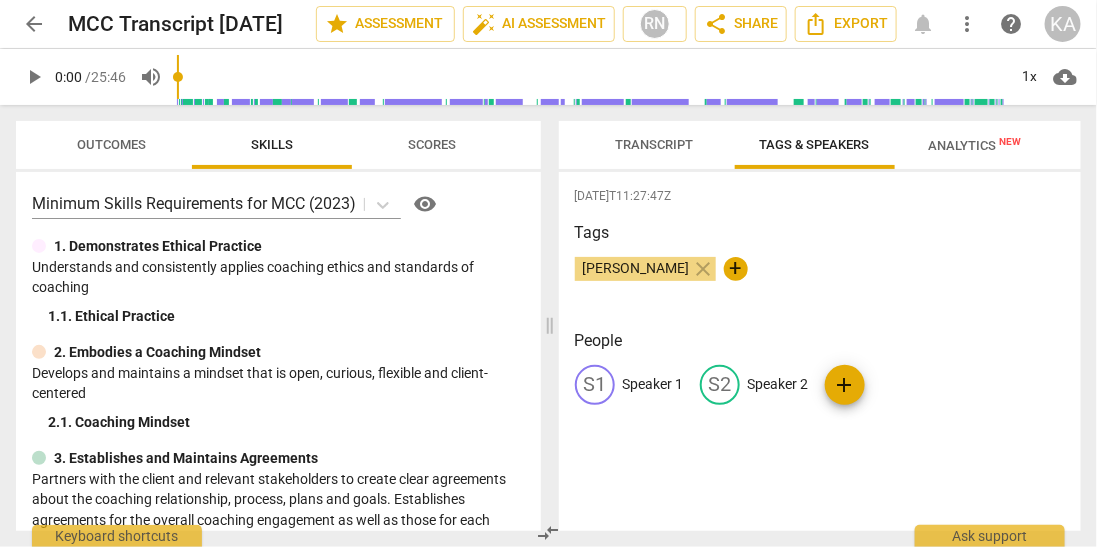 click on "Transcript" at bounding box center (655, 145) 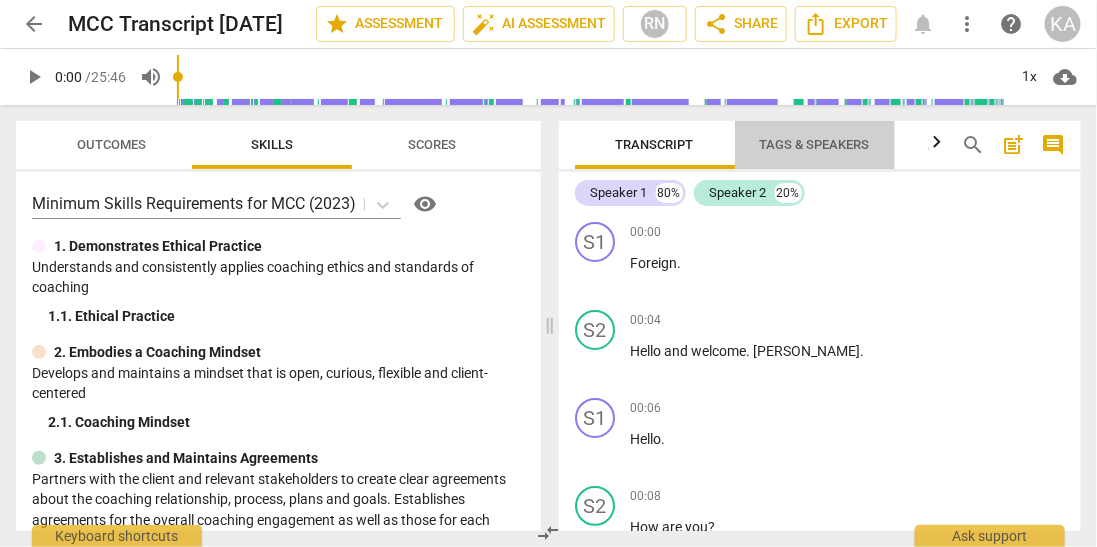 click on "Tags & Speakers" at bounding box center (815, 145) 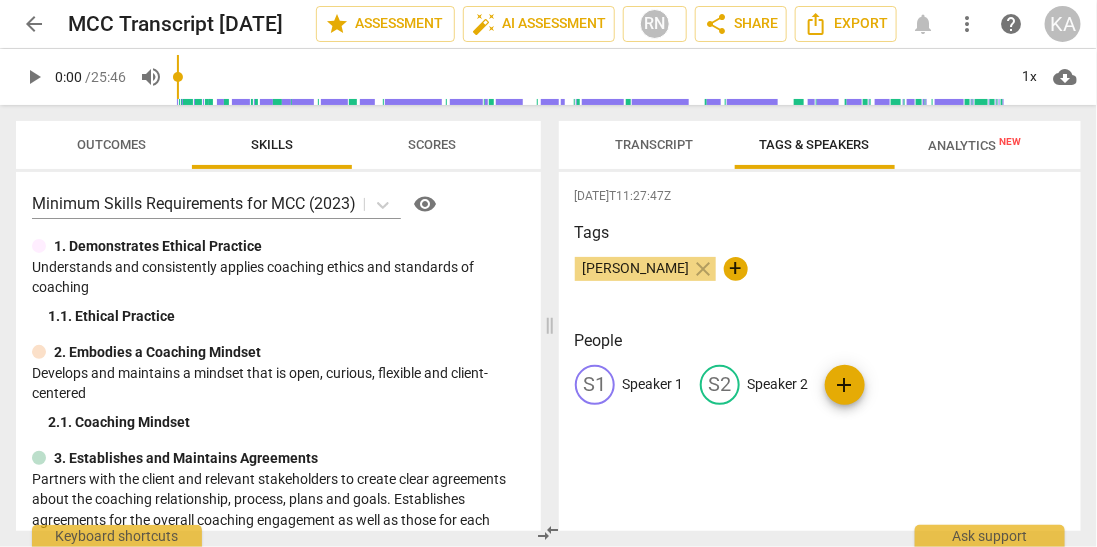 click on "Speaker 2" at bounding box center (778, 384) 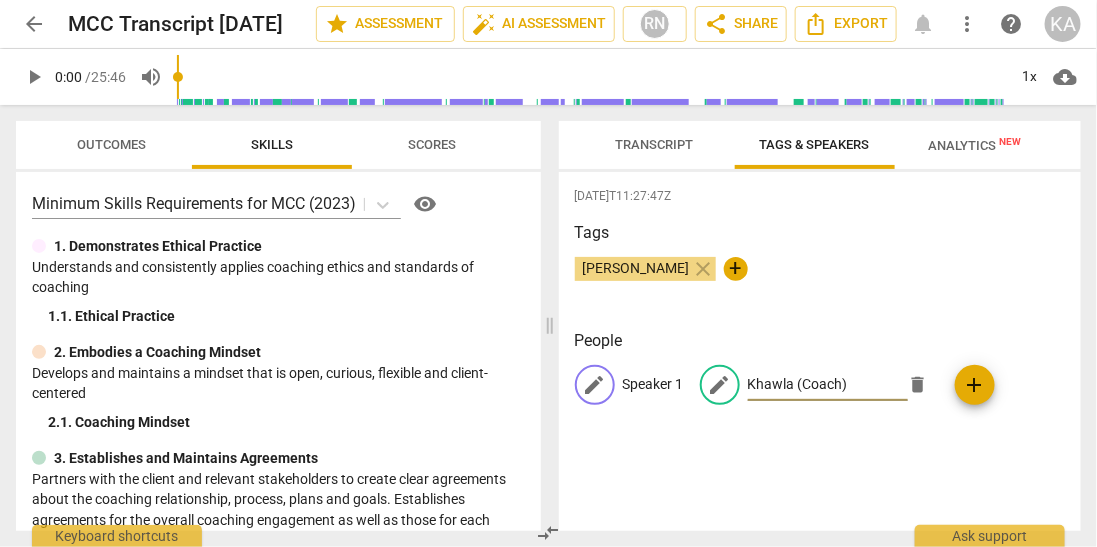 type on "Khawla (Coach)" 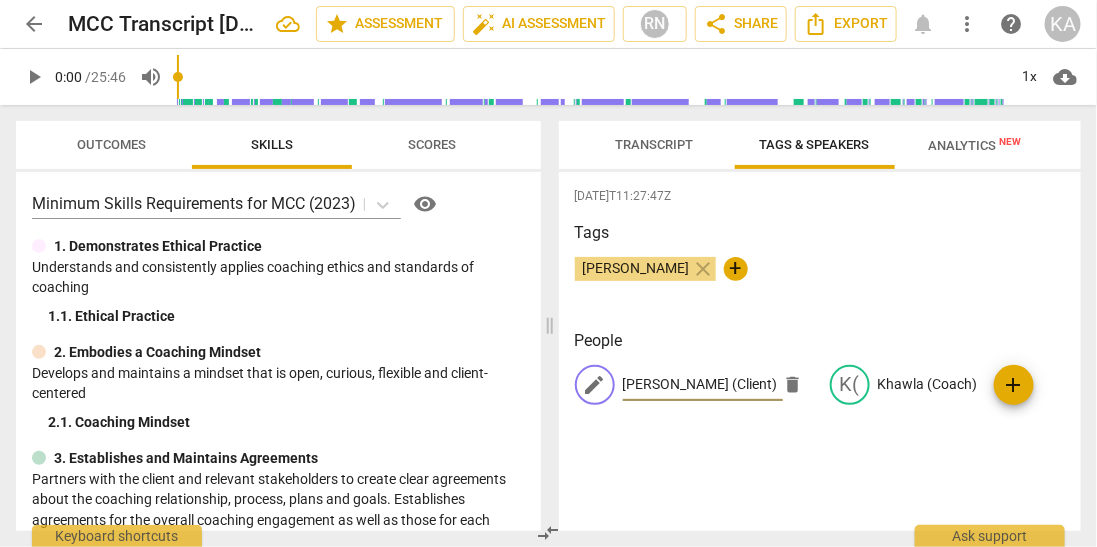 type on "[PERSON_NAME] (Client)" 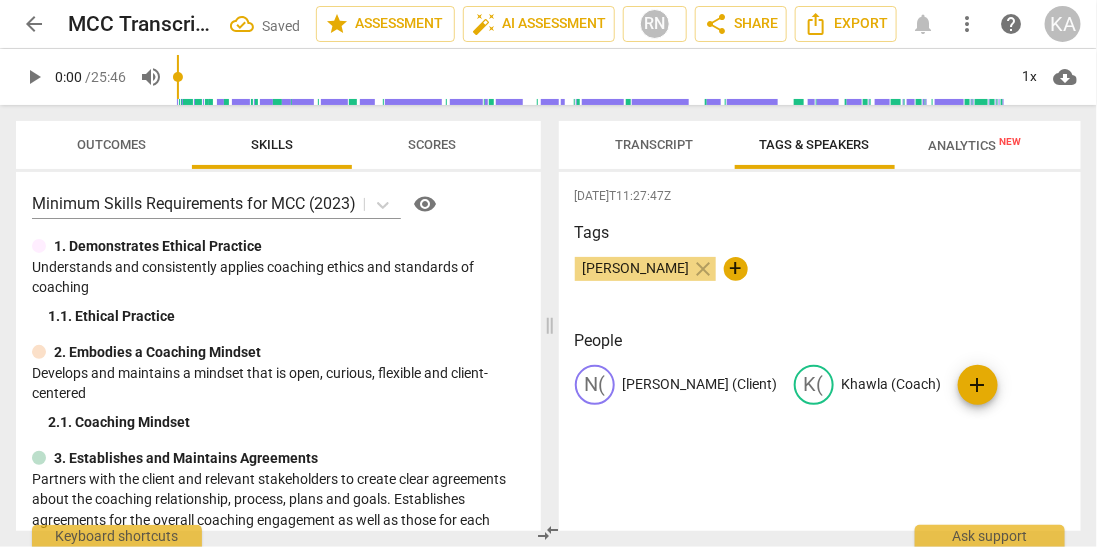 click on "Transcript" at bounding box center (655, 145) 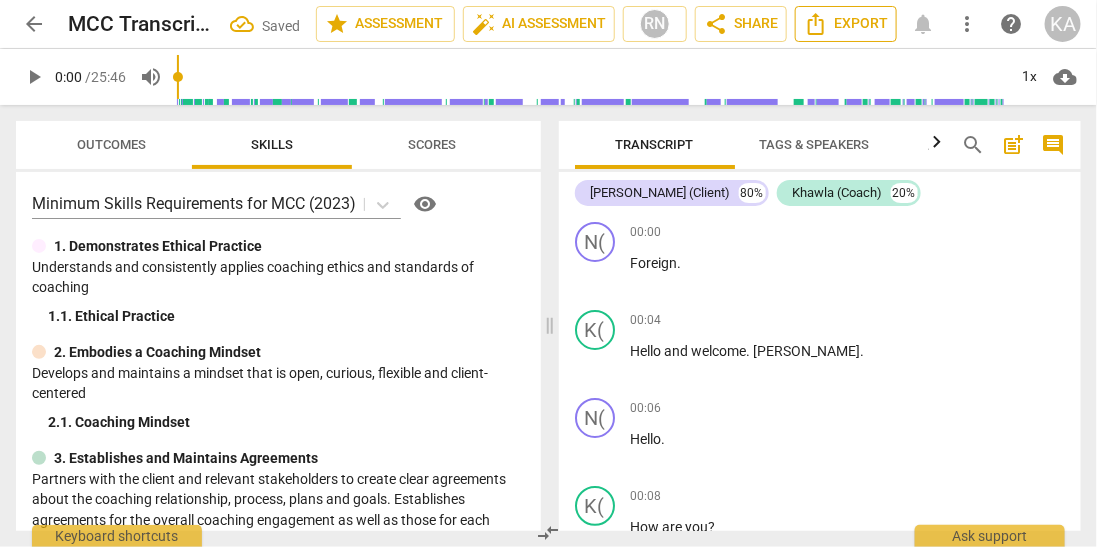 click 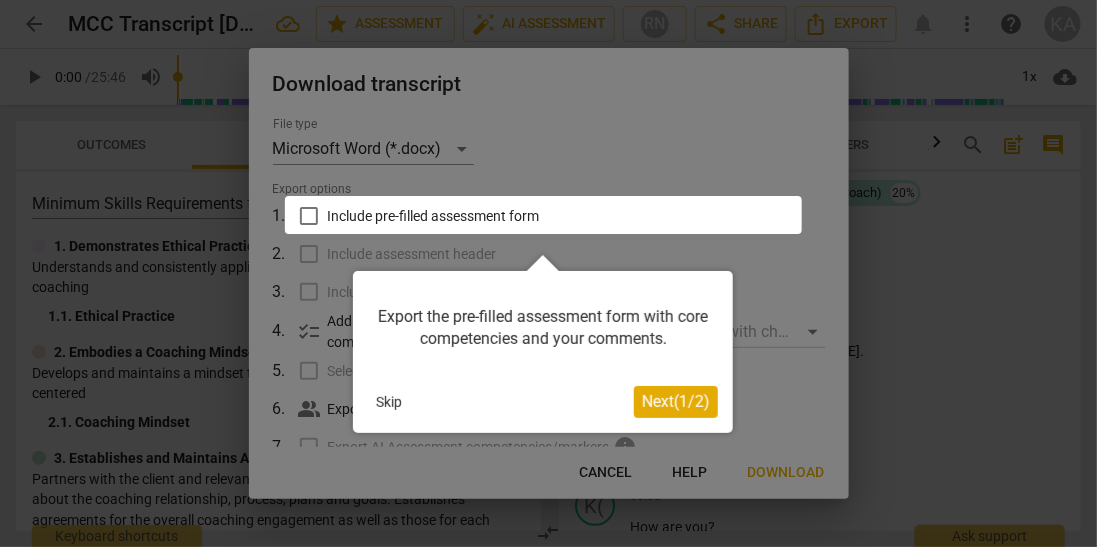 click on "Next  ( 1 / 2 )" at bounding box center (676, 401) 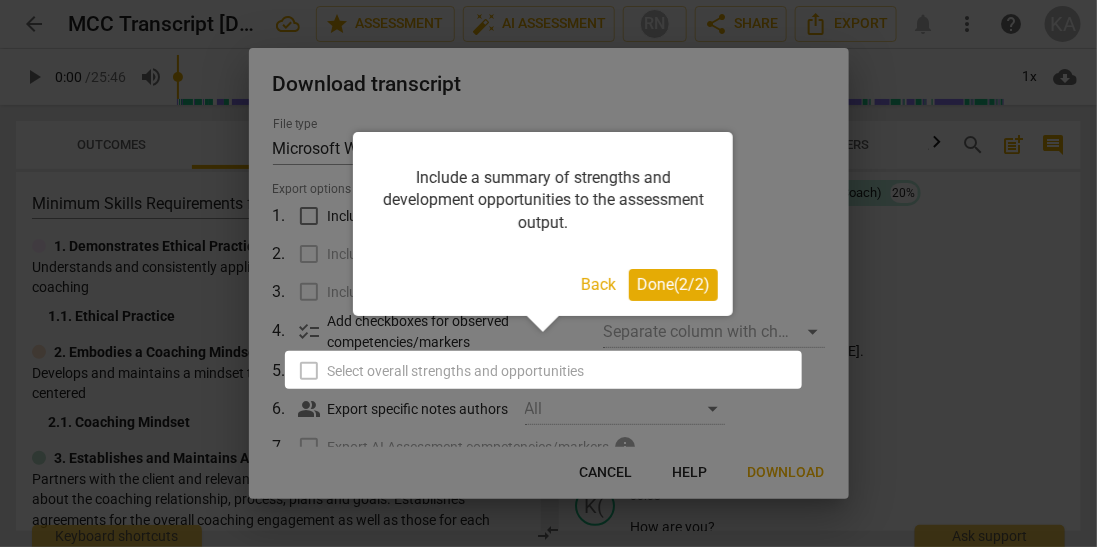 click on "Done  ( 2 / 2 )" at bounding box center [673, 284] 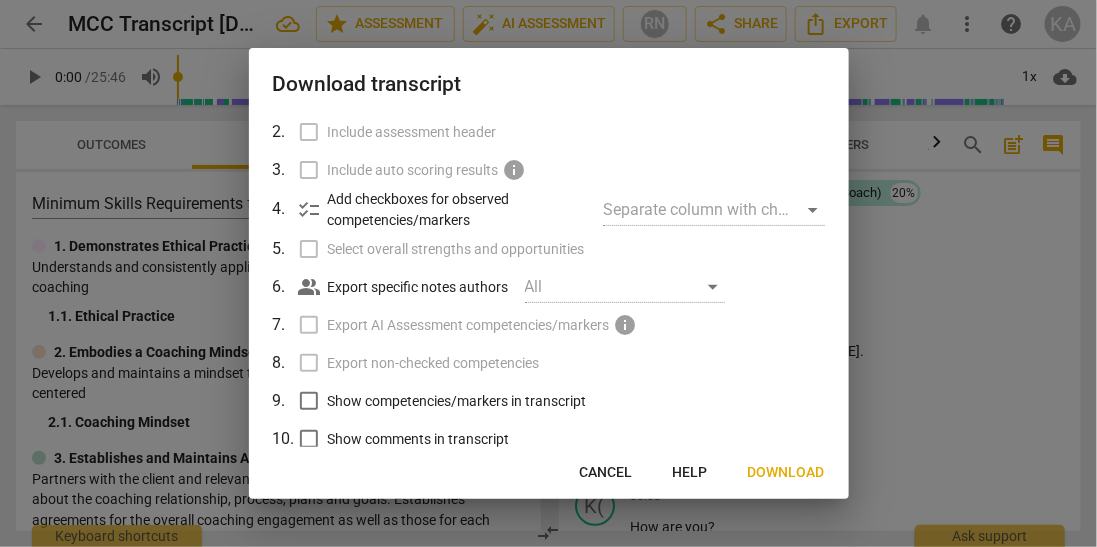 scroll, scrollTop: 0, scrollLeft: 0, axis: both 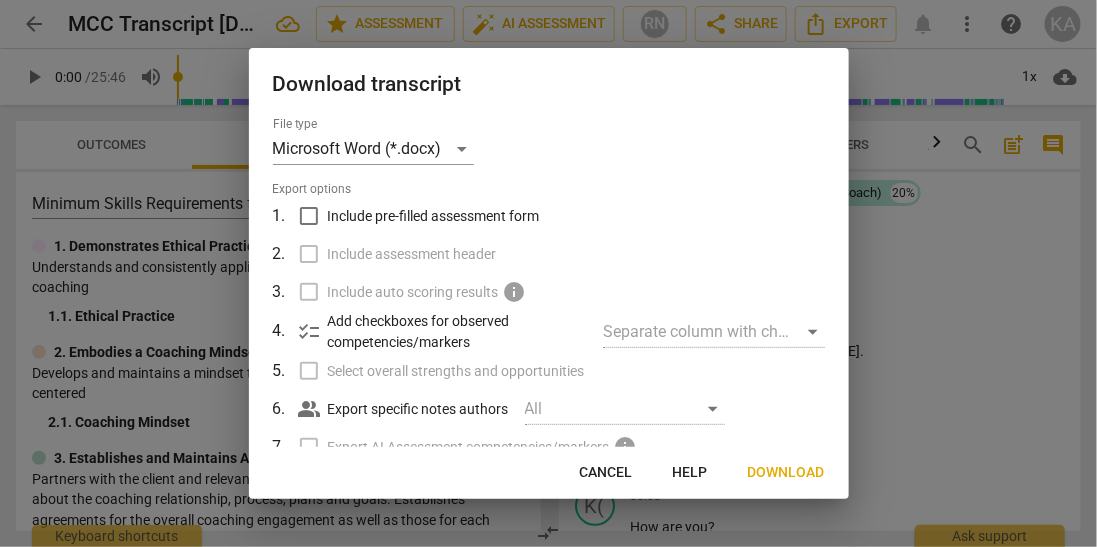 click on "Export options" at bounding box center [549, 189] 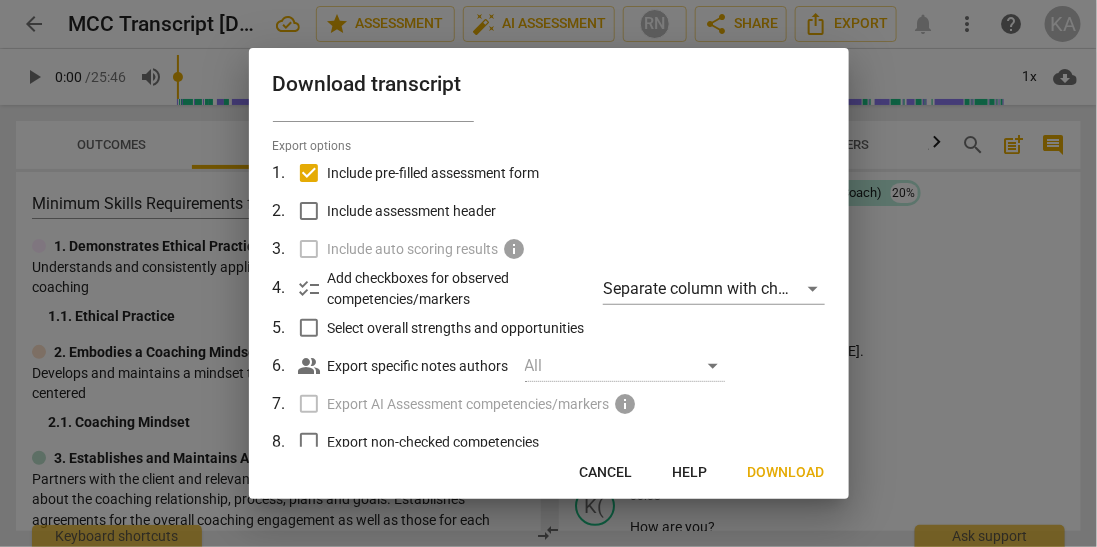 scroll, scrollTop: 47, scrollLeft: 0, axis: vertical 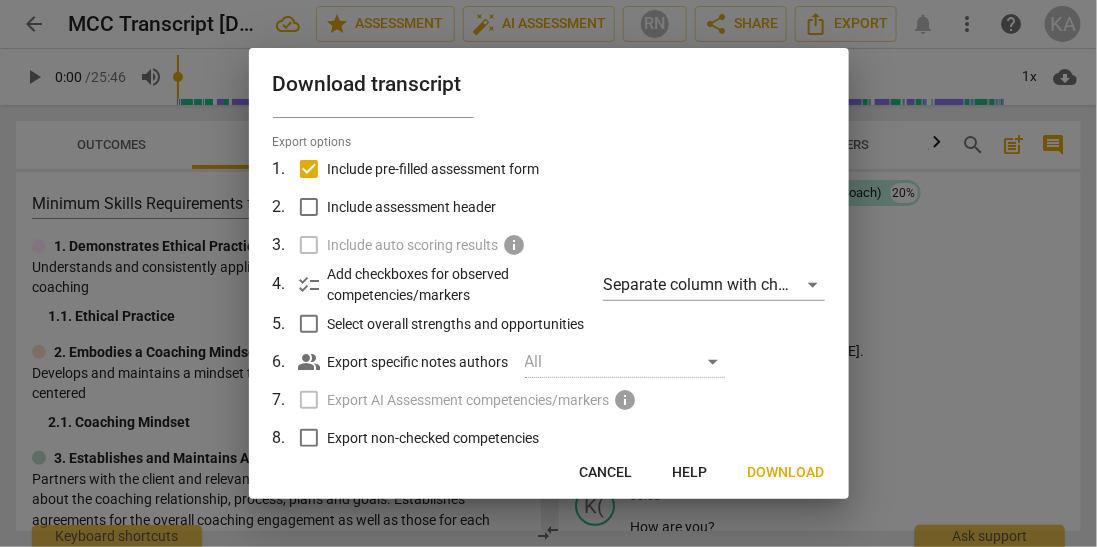 click on "Select overall strengths and opportunities" at bounding box center [456, 324] 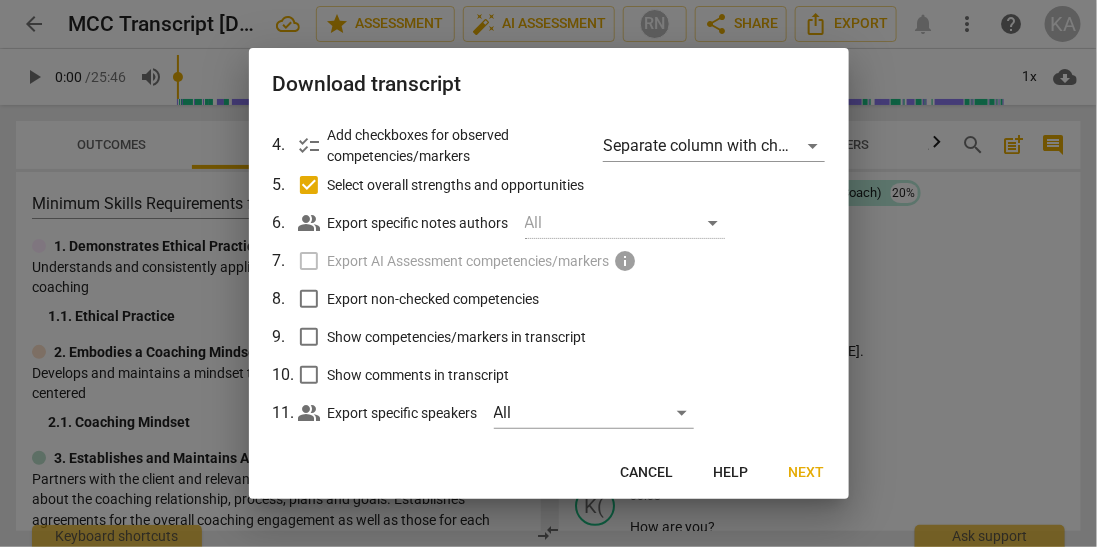 scroll, scrollTop: 210, scrollLeft: 0, axis: vertical 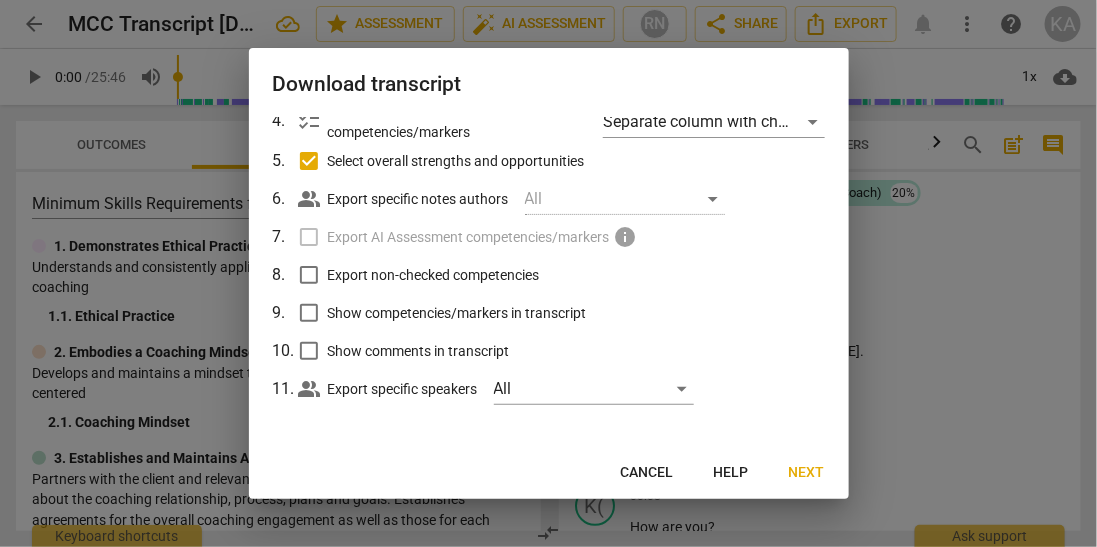 click on "Show competencies/markers in transcript" at bounding box center (457, 313) 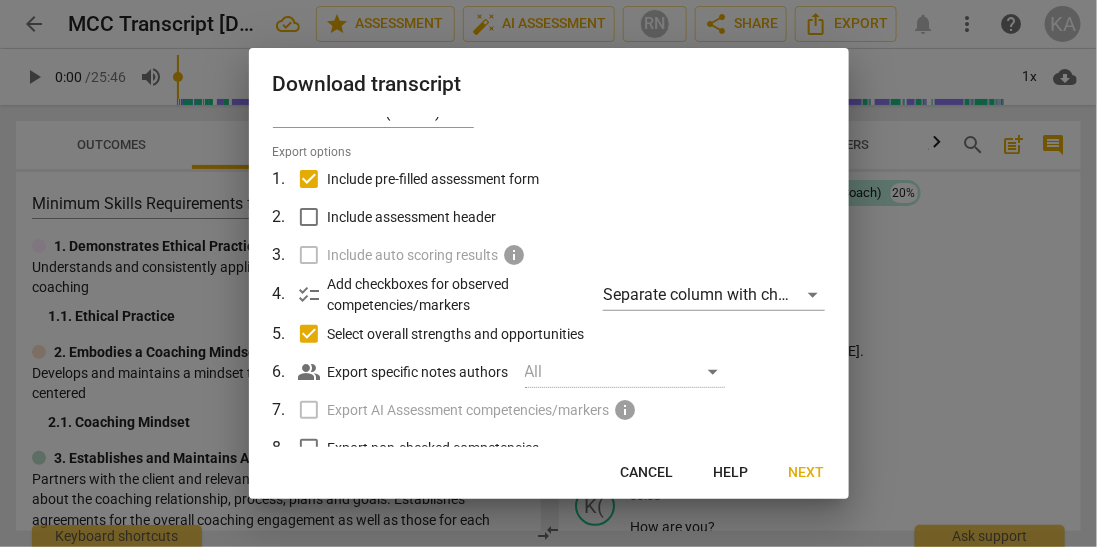 scroll, scrollTop: 0, scrollLeft: 0, axis: both 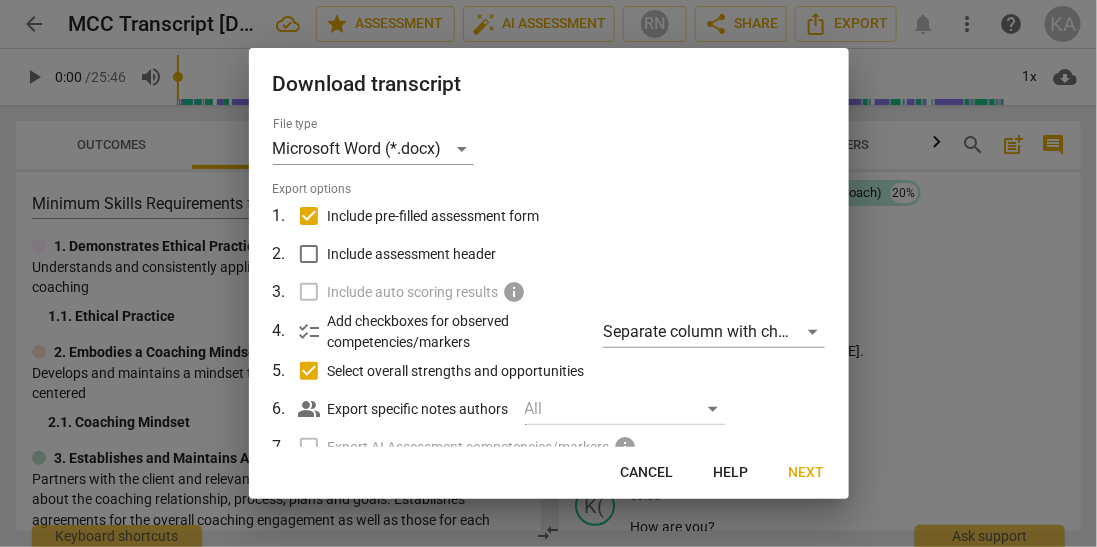 click on "checklist Add checkboxes for observed competencies/markers Separate column with check marks" at bounding box center (562, 331) 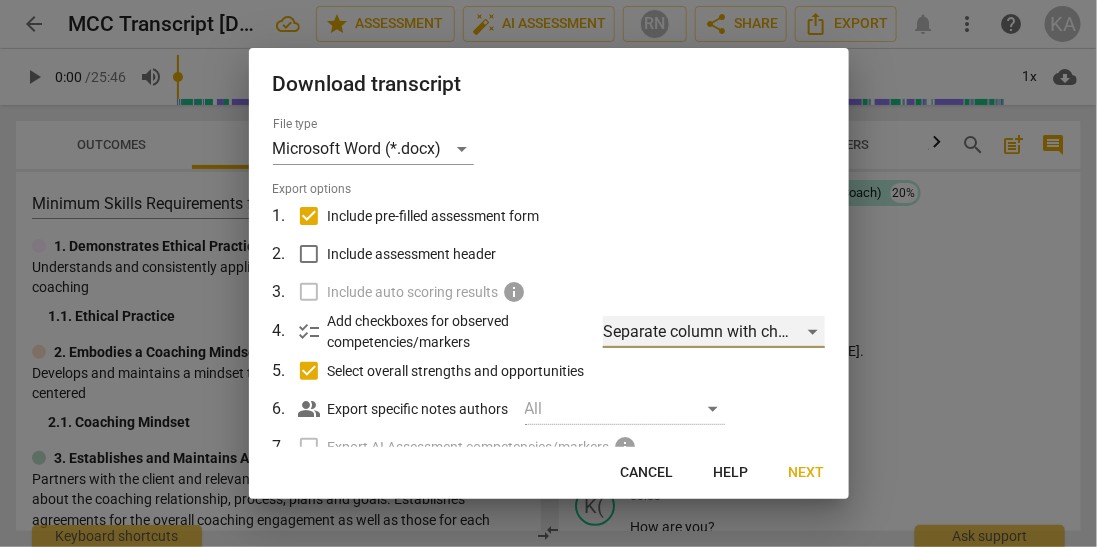 click on "Separate column with check marks" at bounding box center (713, 332) 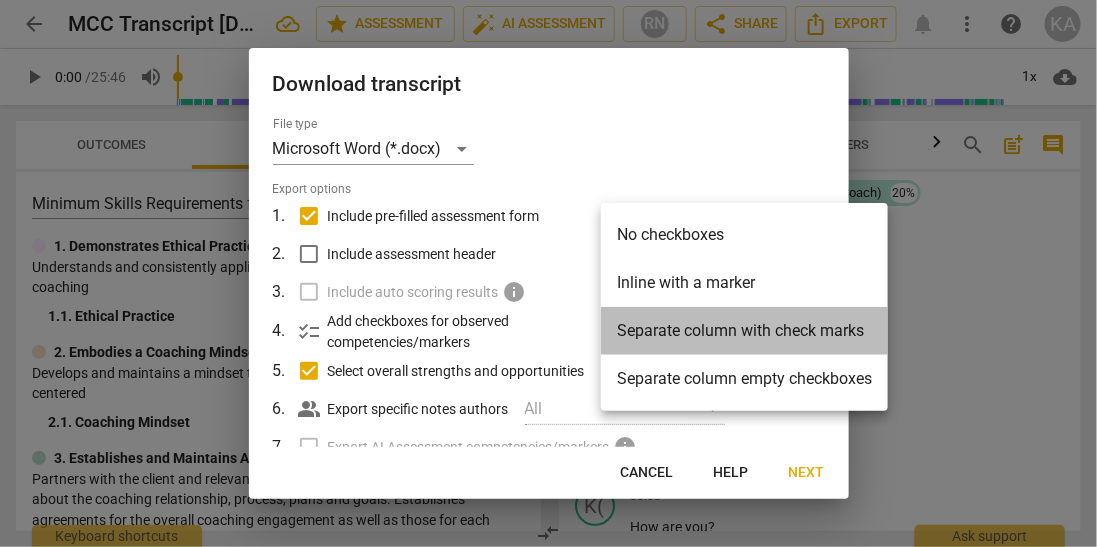 click on "Separate column with check marks" at bounding box center [744, 331] 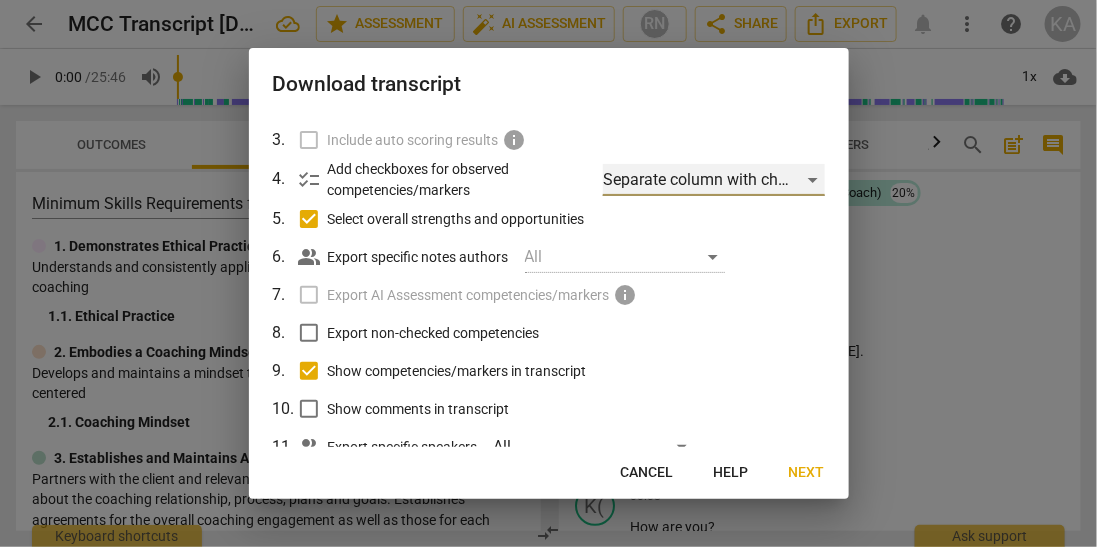 scroll, scrollTop: 153, scrollLeft: 0, axis: vertical 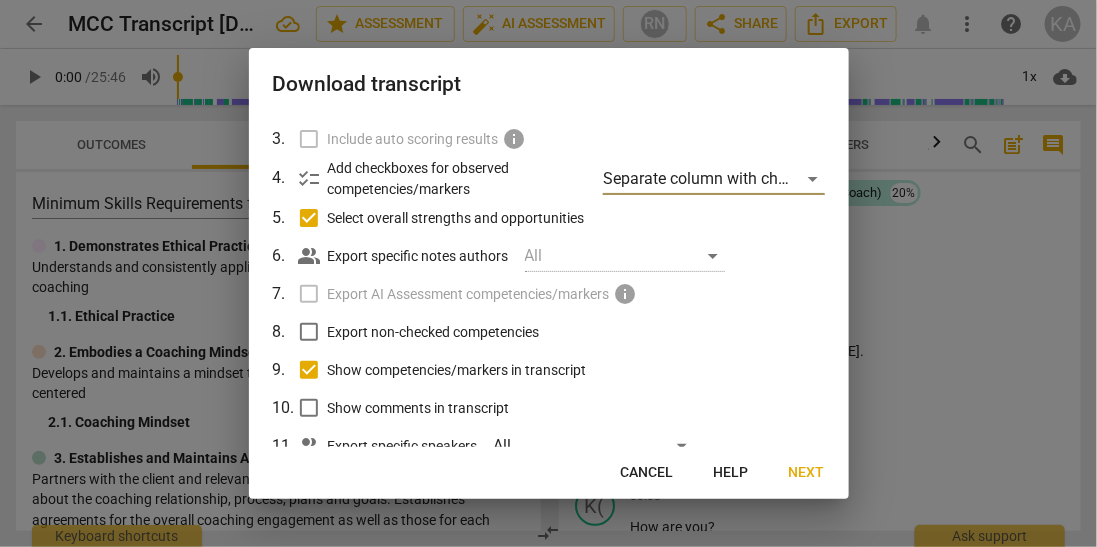 click on "Export non-checked competencies" at bounding box center (547, 332) 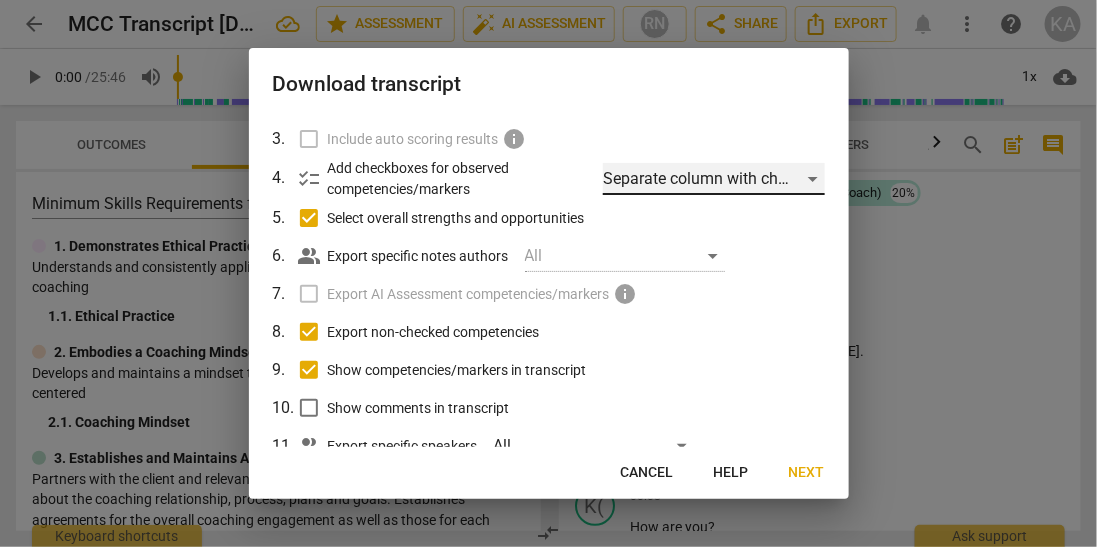 click on "Separate column with check marks" at bounding box center [713, 179] 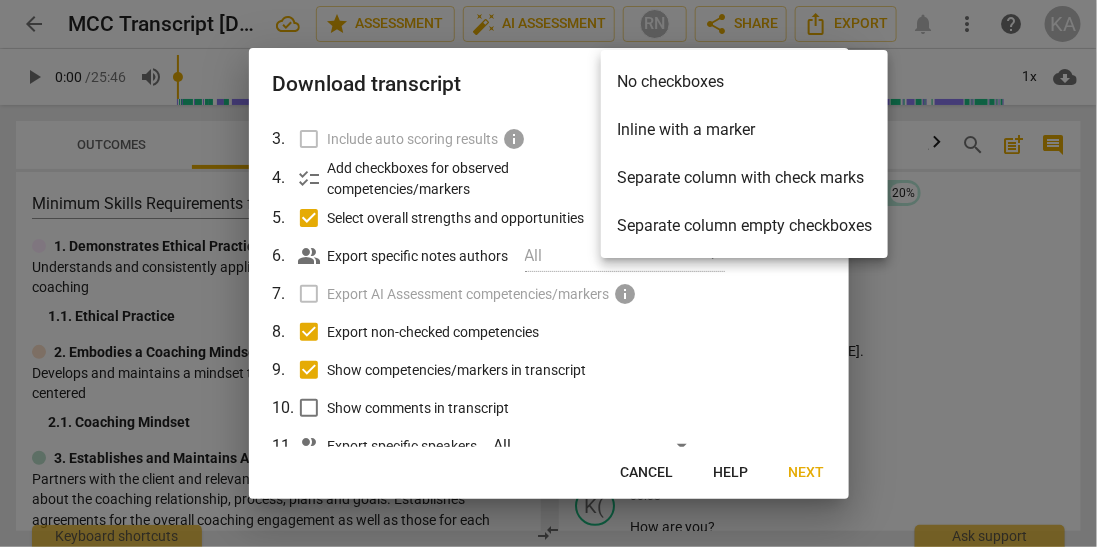 click on "Separate column with check marks" at bounding box center [744, 178] 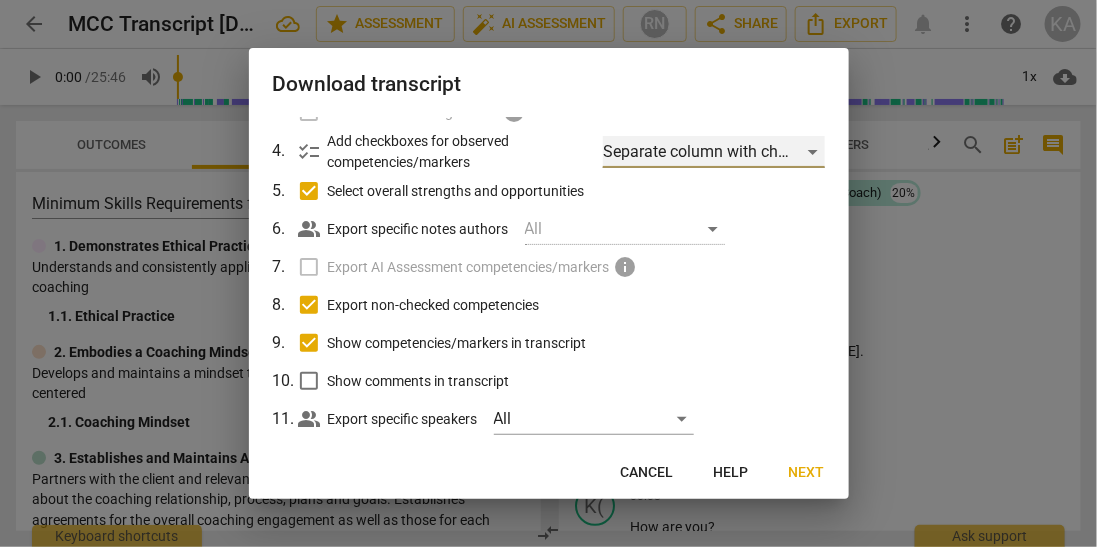 scroll, scrollTop: 210, scrollLeft: 0, axis: vertical 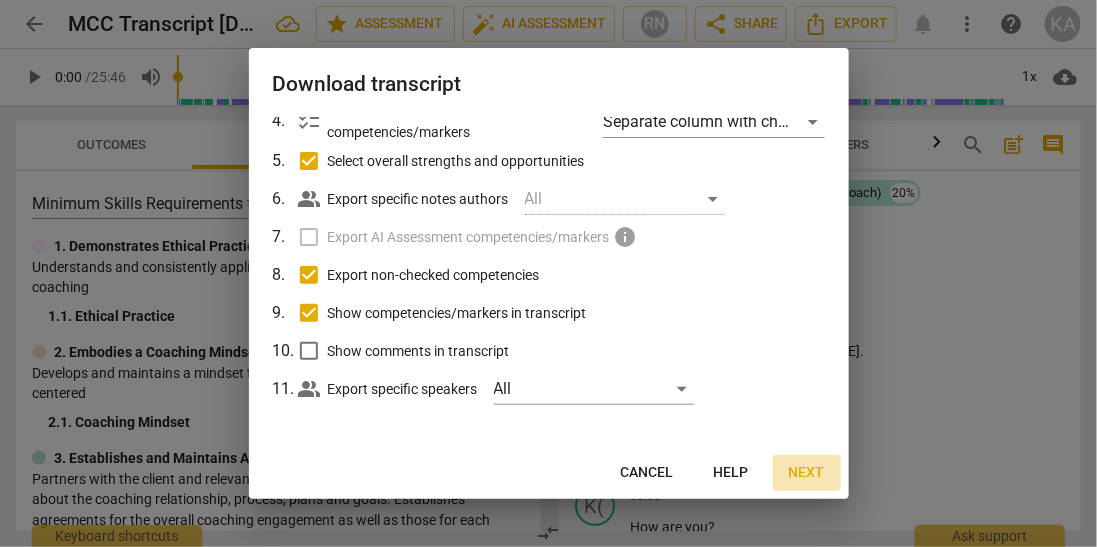 click on "Next" at bounding box center [807, 473] 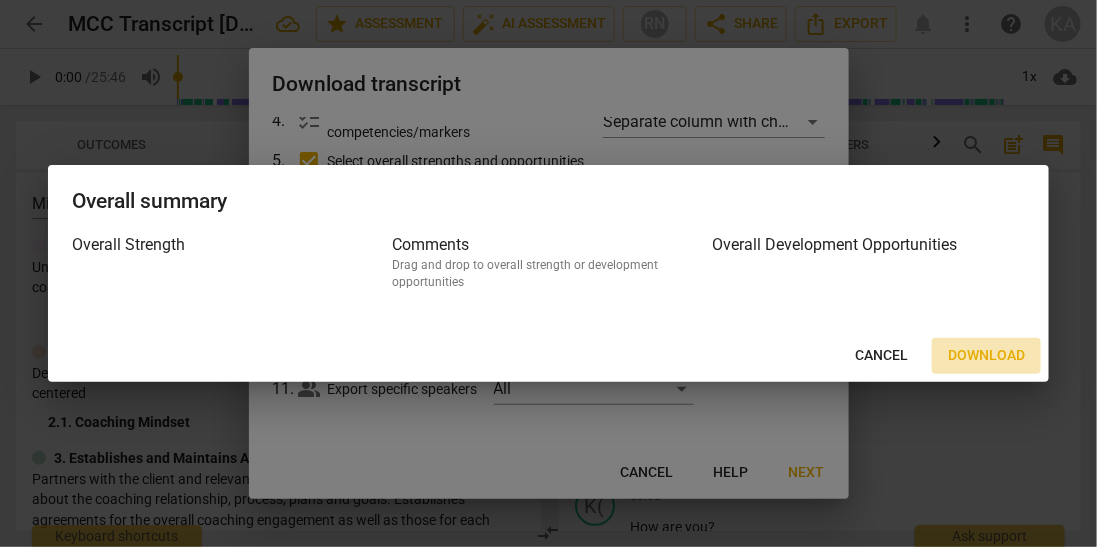 click on "Download" at bounding box center [986, 356] 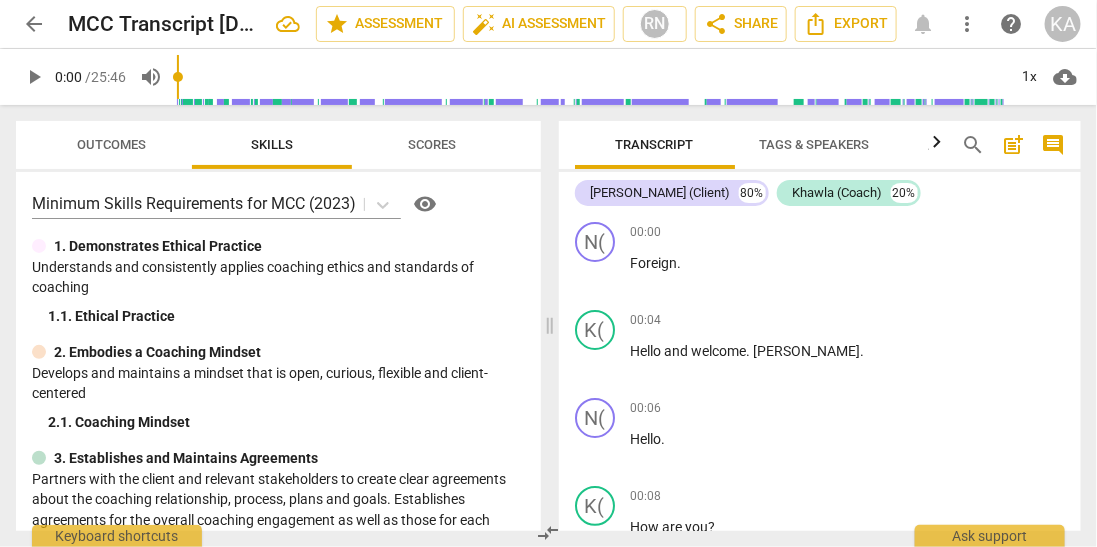 click on "arrow_back" at bounding box center [34, 24] 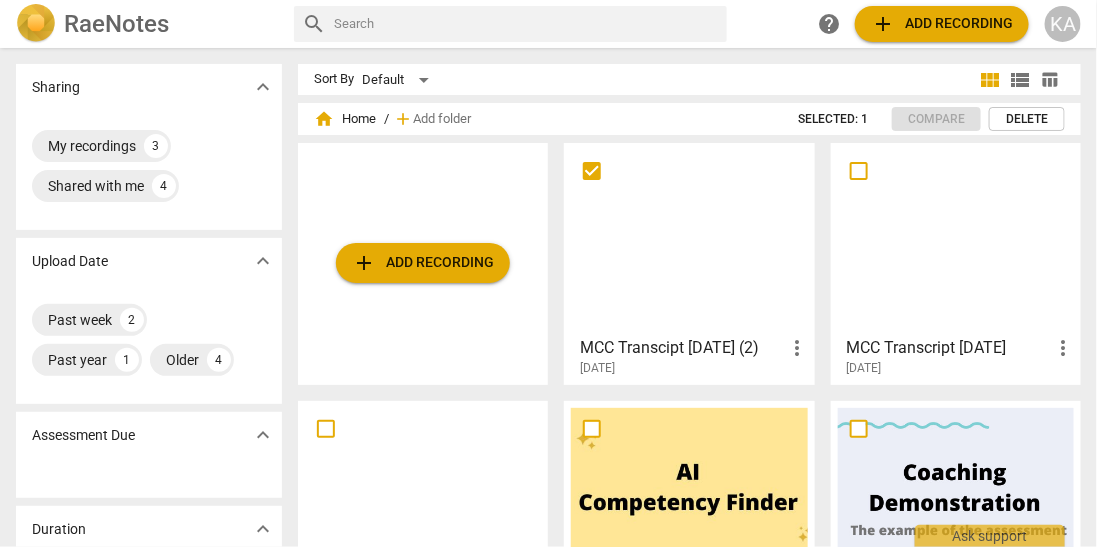 click at bounding box center (689, 238) 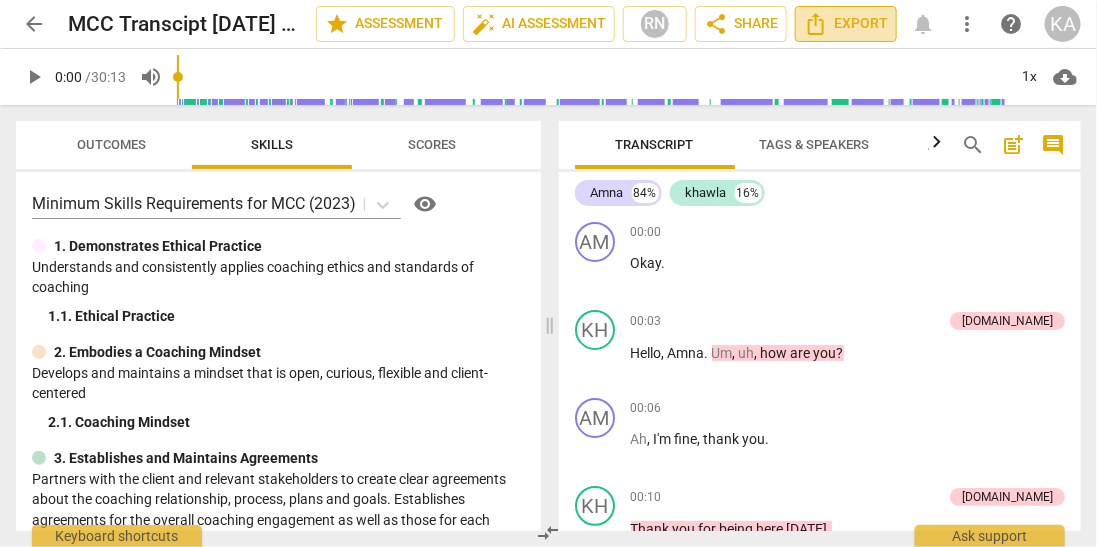 click on "Export" at bounding box center (846, 24) 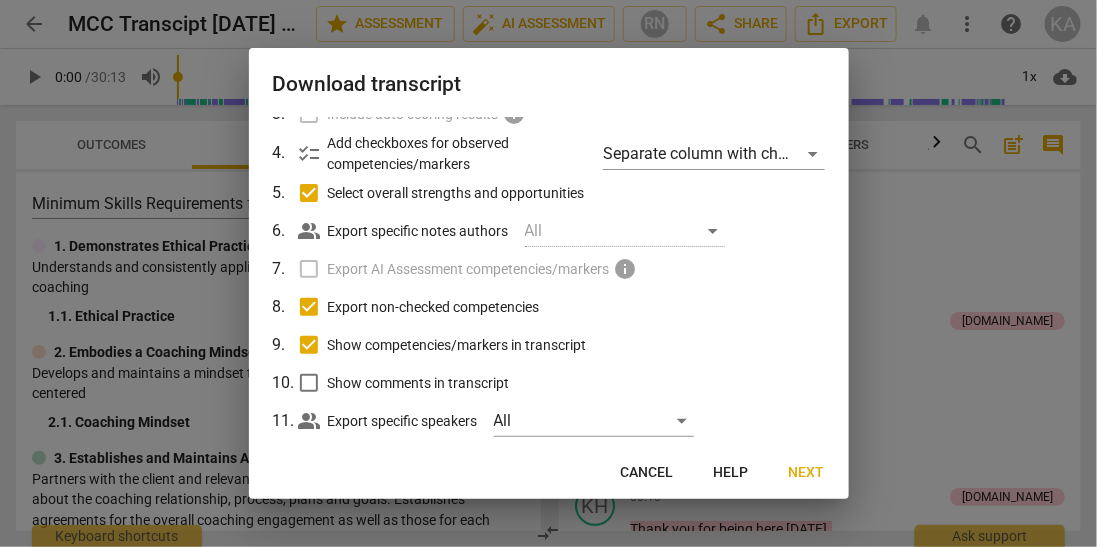 scroll, scrollTop: 210, scrollLeft: 0, axis: vertical 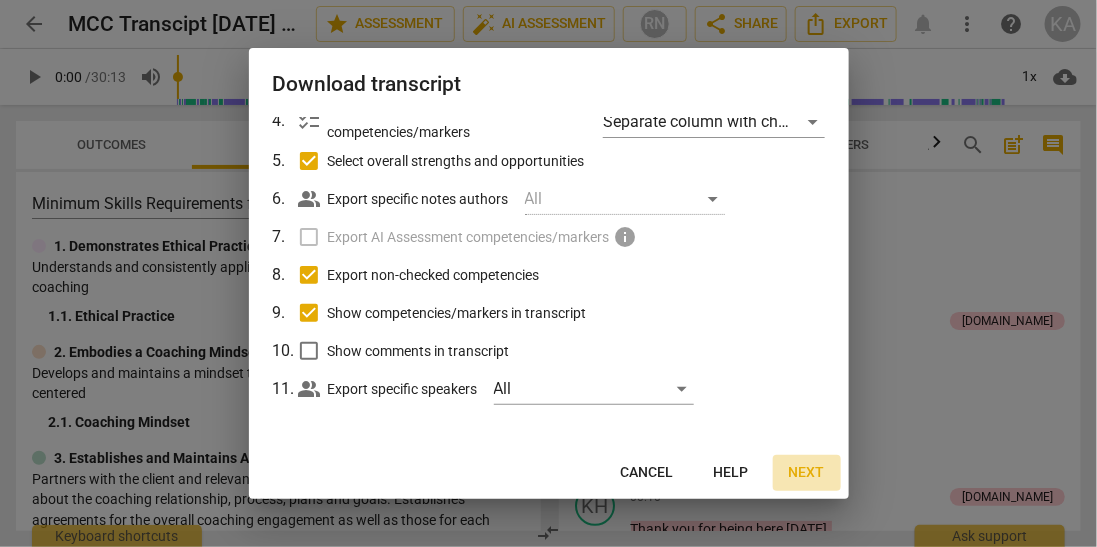 click on "Next" at bounding box center (807, 473) 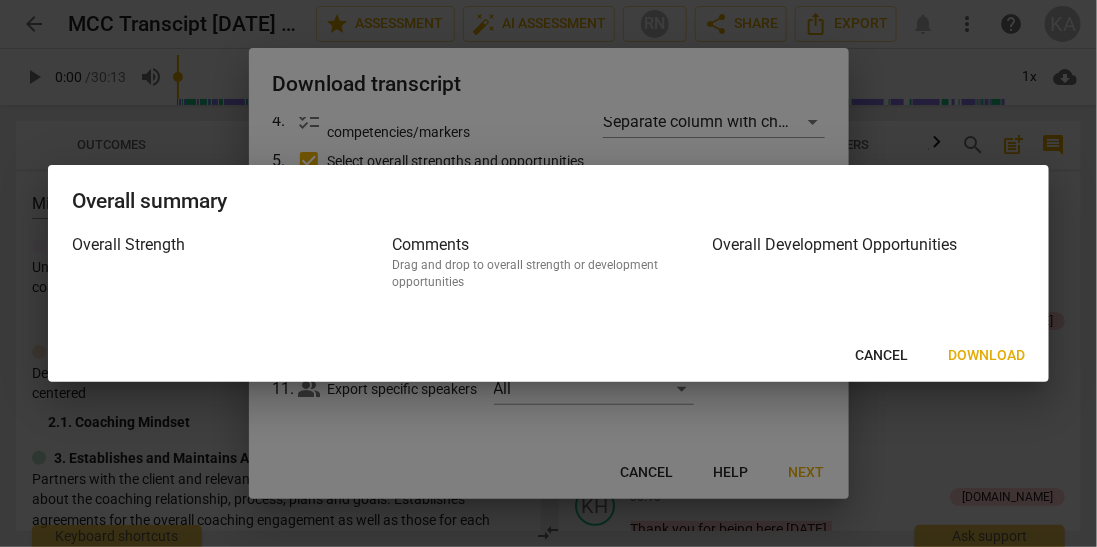 click on "Download" at bounding box center (986, 356) 